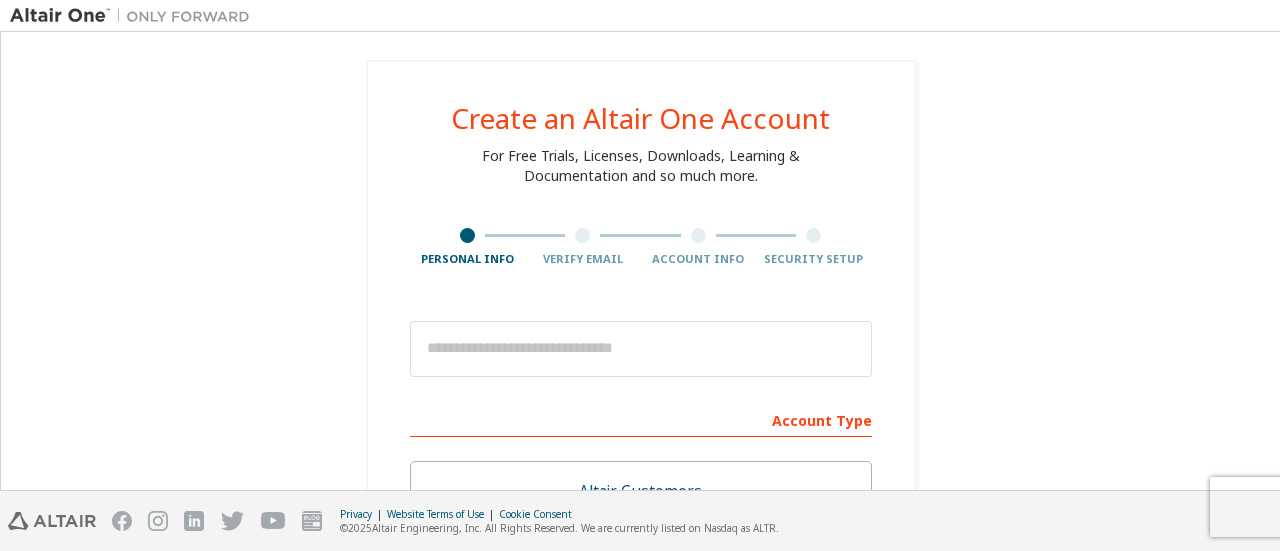 scroll, scrollTop: 0, scrollLeft: 0, axis: both 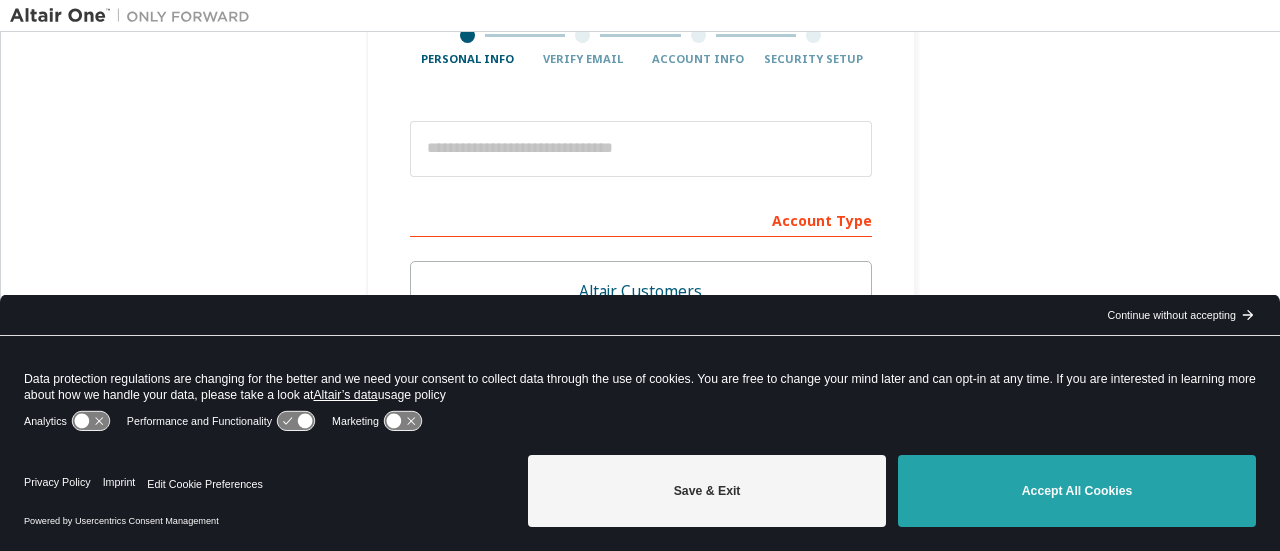 drag, startPoint x: 1040, startPoint y: 525, endPoint x: 912, endPoint y: 415, distance: 168.77203 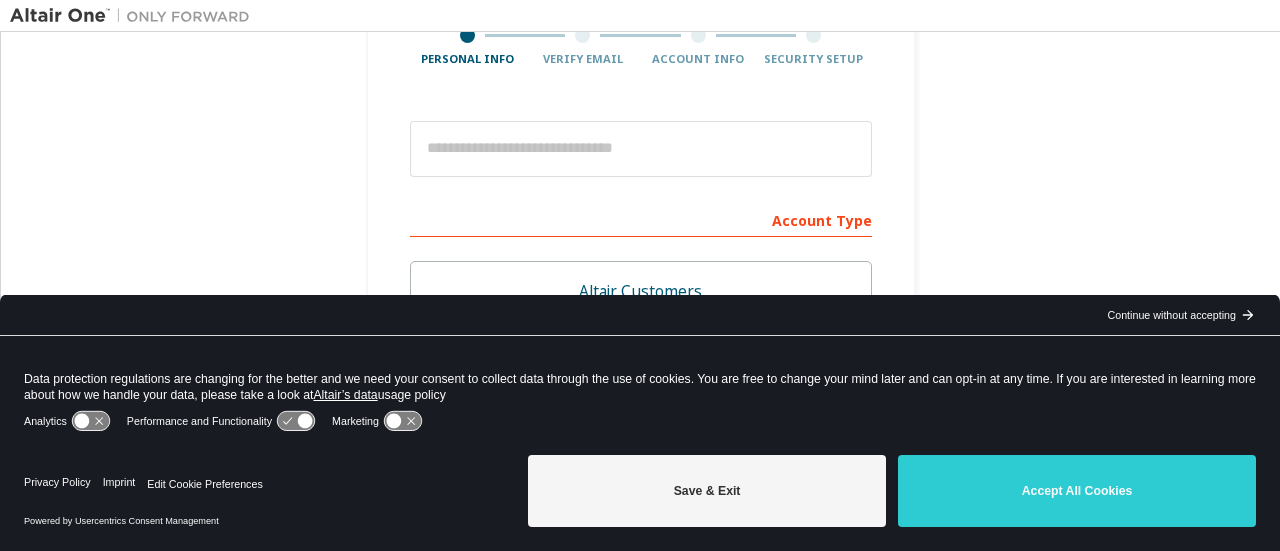 click on "Accept All Cookies" at bounding box center (1077, 491) 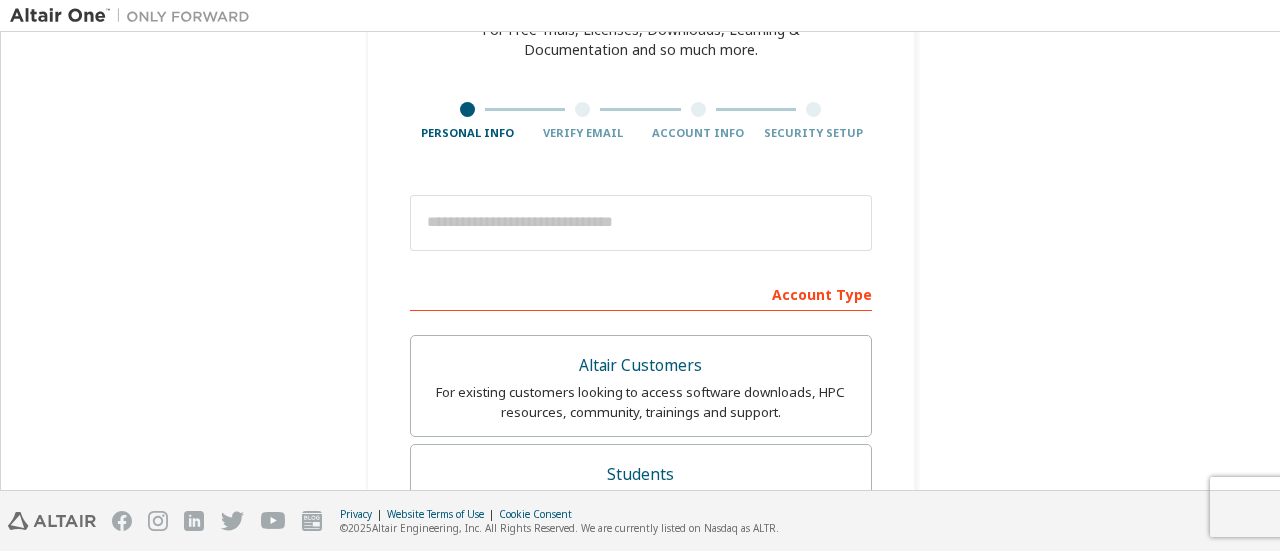 scroll, scrollTop: 100, scrollLeft: 0, axis: vertical 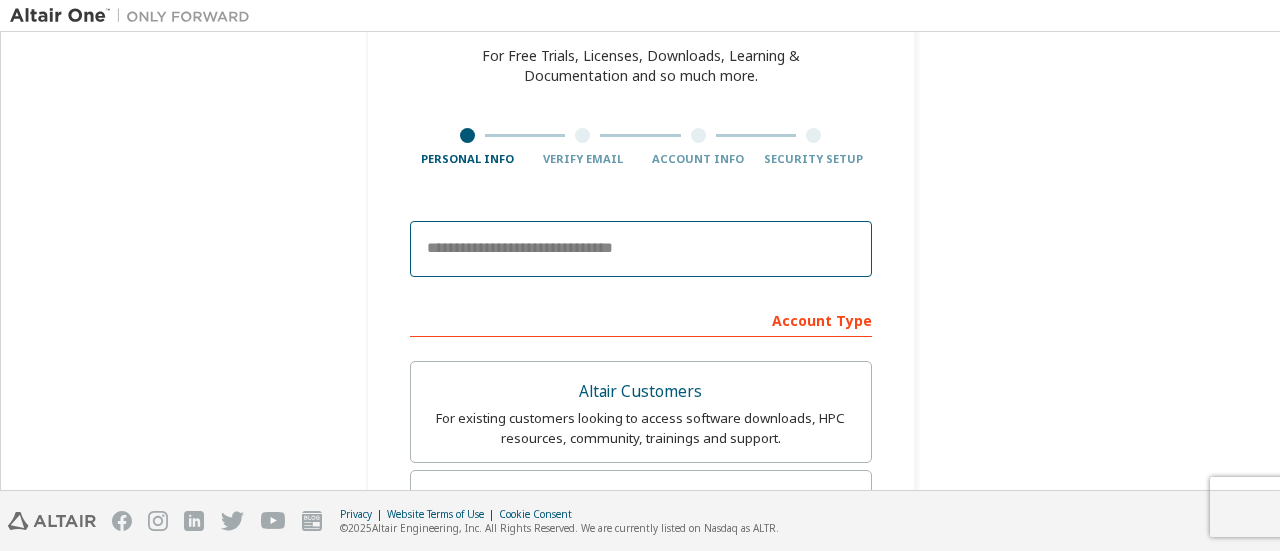 click at bounding box center (641, 249) 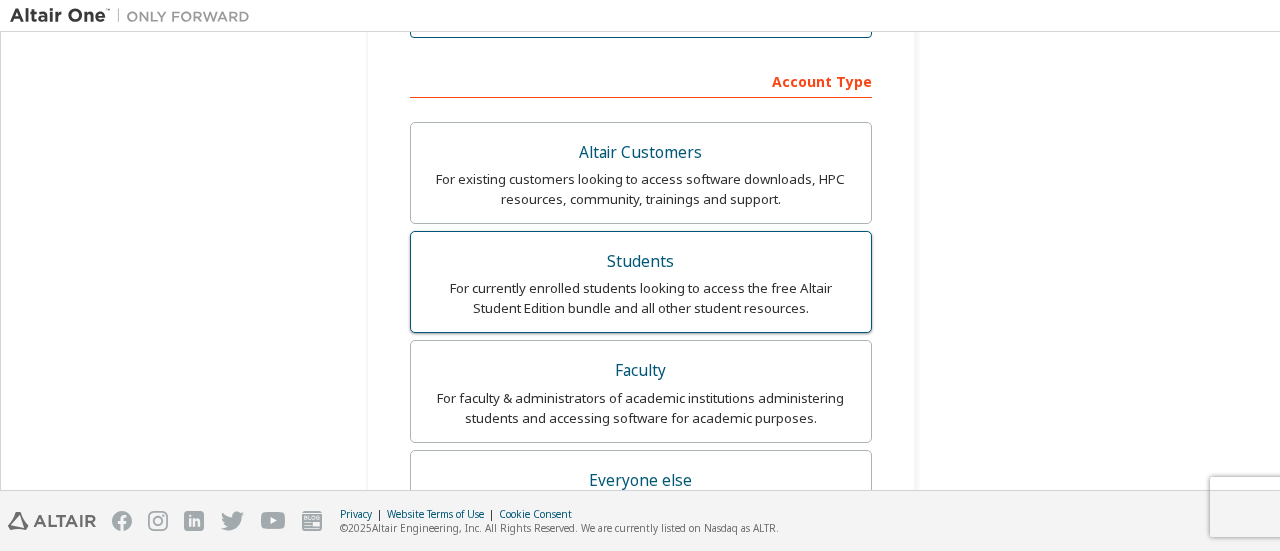 scroll, scrollTop: 400, scrollLeft: 0, axis: vertical 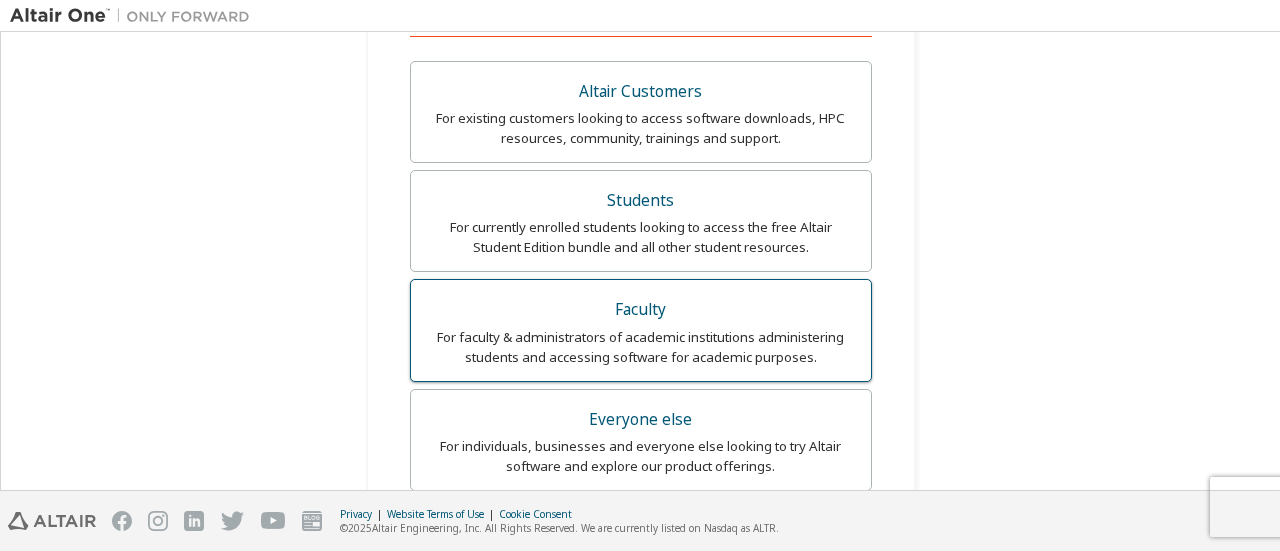 type on "**********" 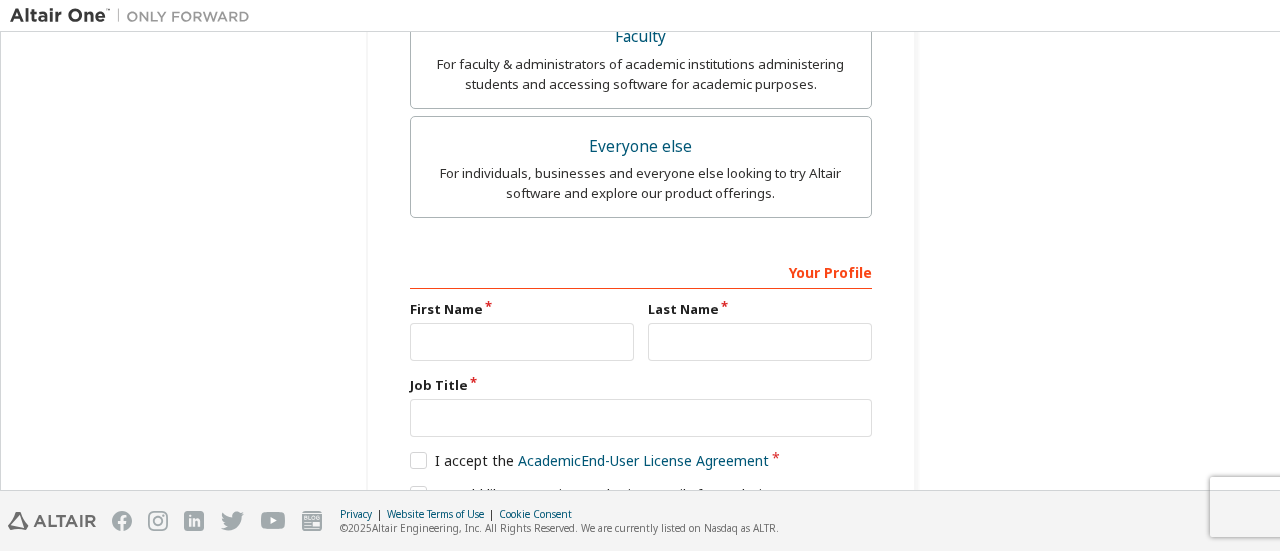 scroll, scrollTop: 700, scrollLeft: 0, axis: vertical 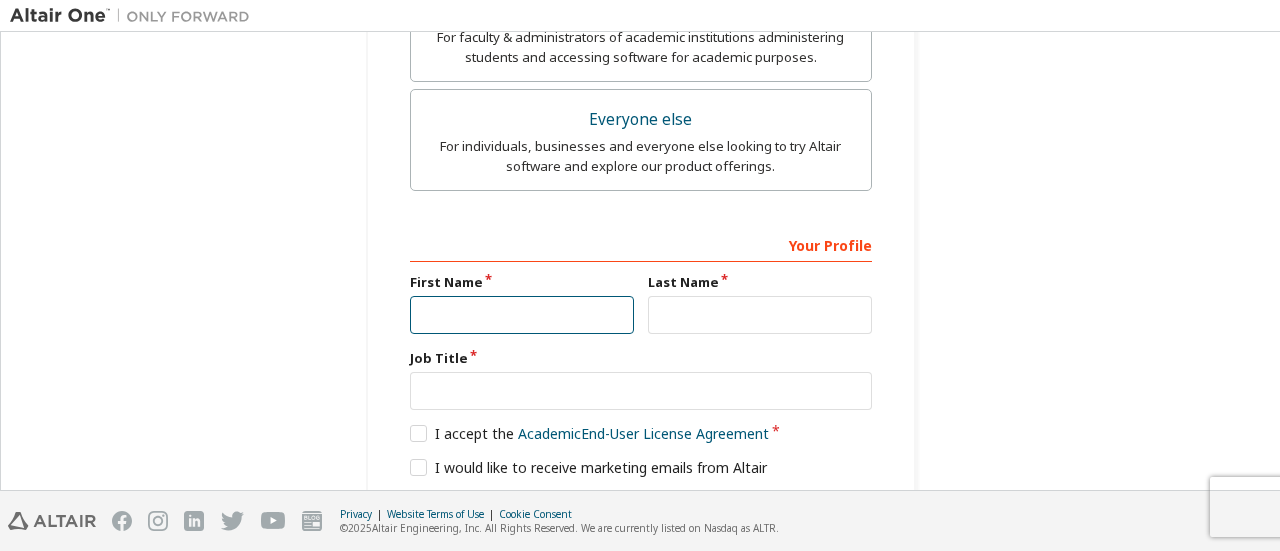 drag, startPoint x: 540, startPoint y: 310, endPoint x: 568, endPoint y: 321, distance: 30.083218 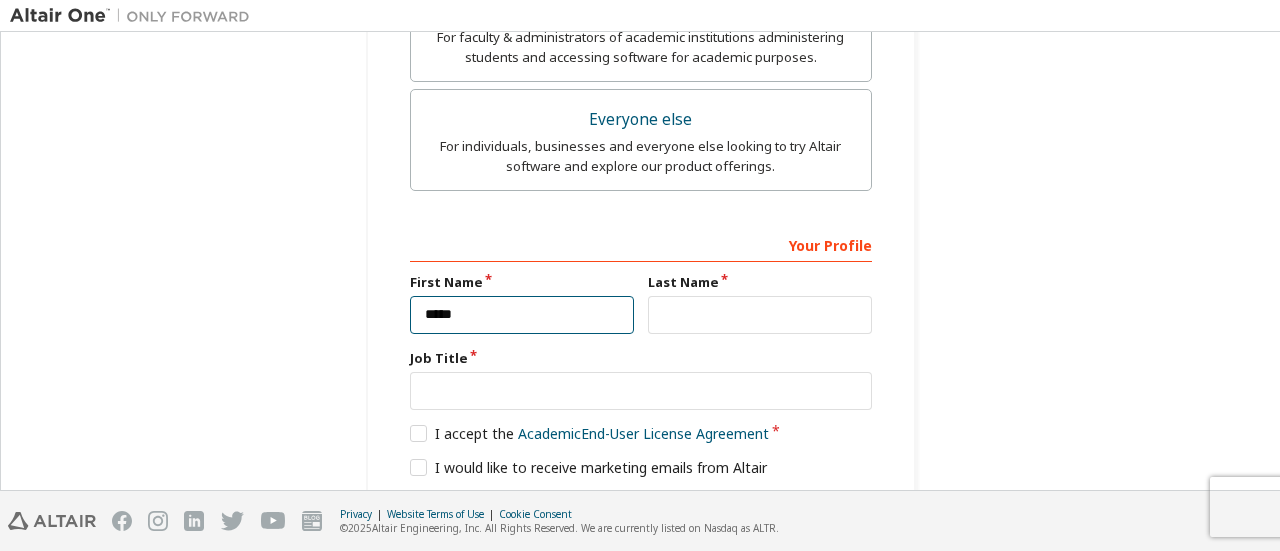 type on "*****" 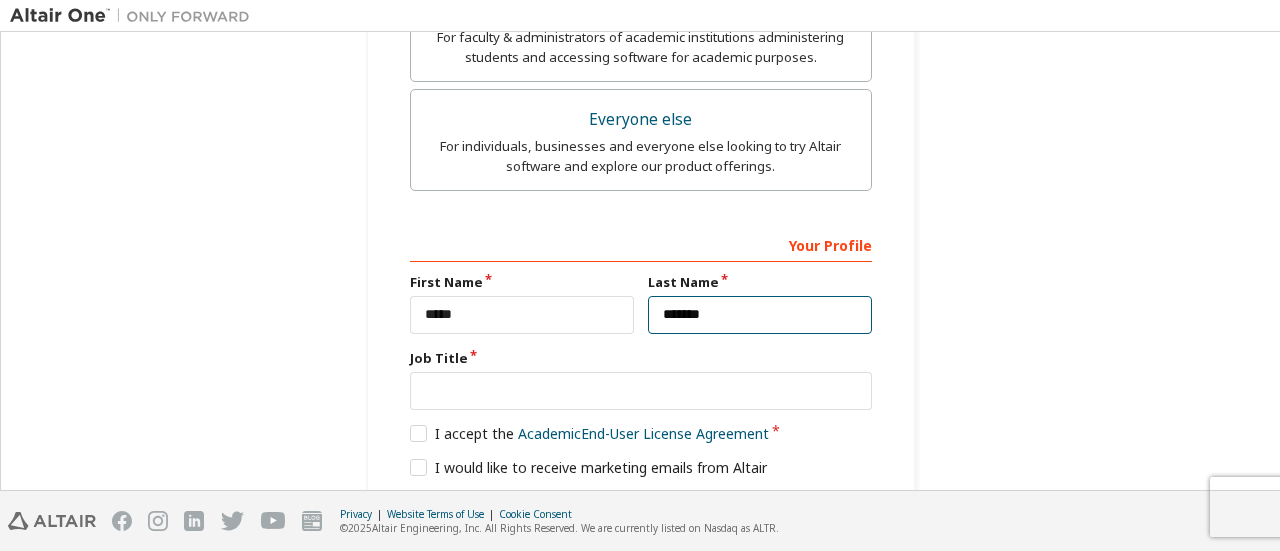 type on "*******" 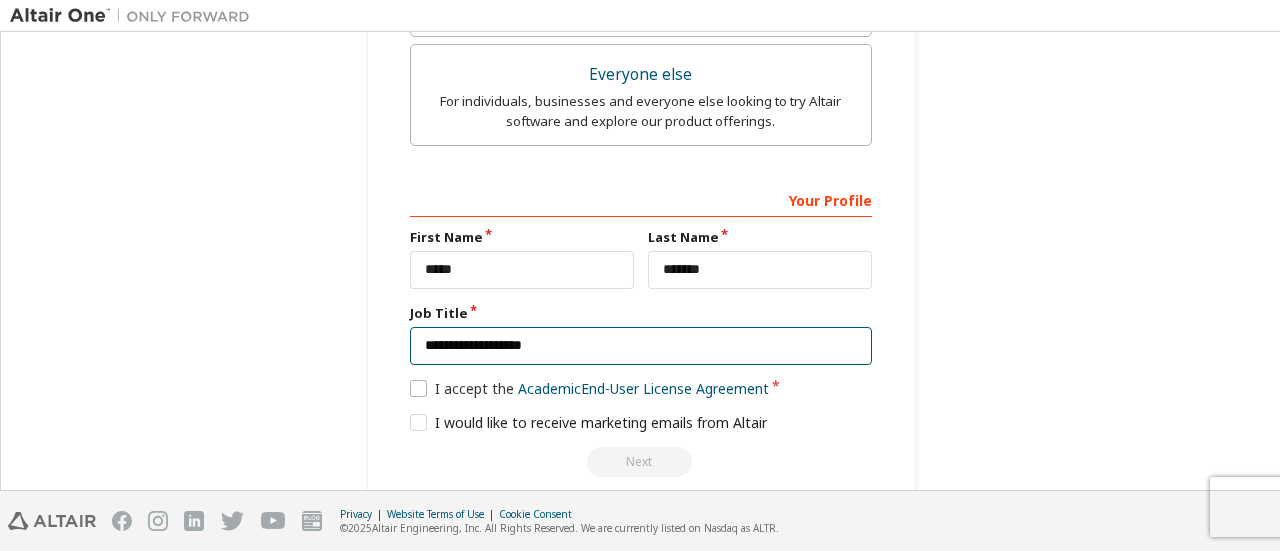 scroll, scrollTop: 770, scrollLeft: 0, axis: vertical 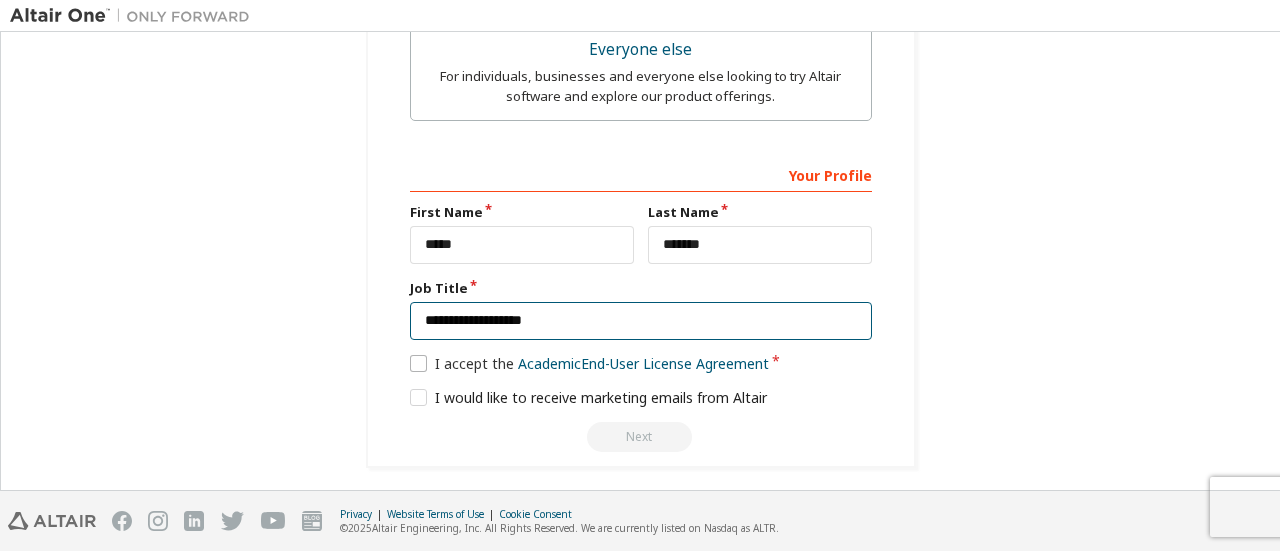 type on "**********" 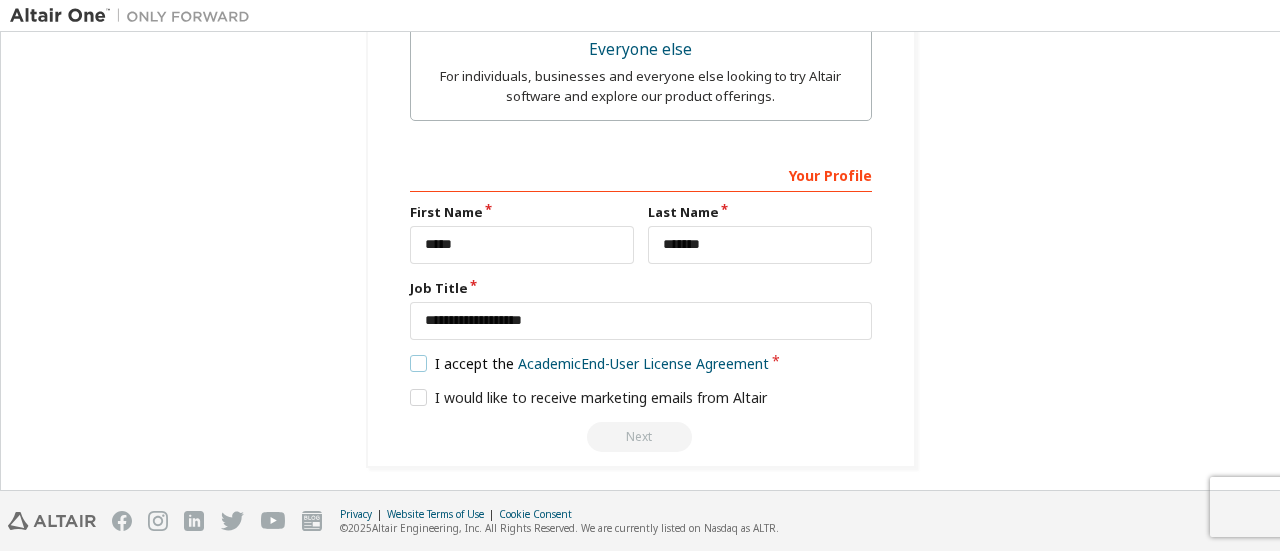 click on "I accept the   Academic   End-User License Agreement" at bounding box center [590, 363] 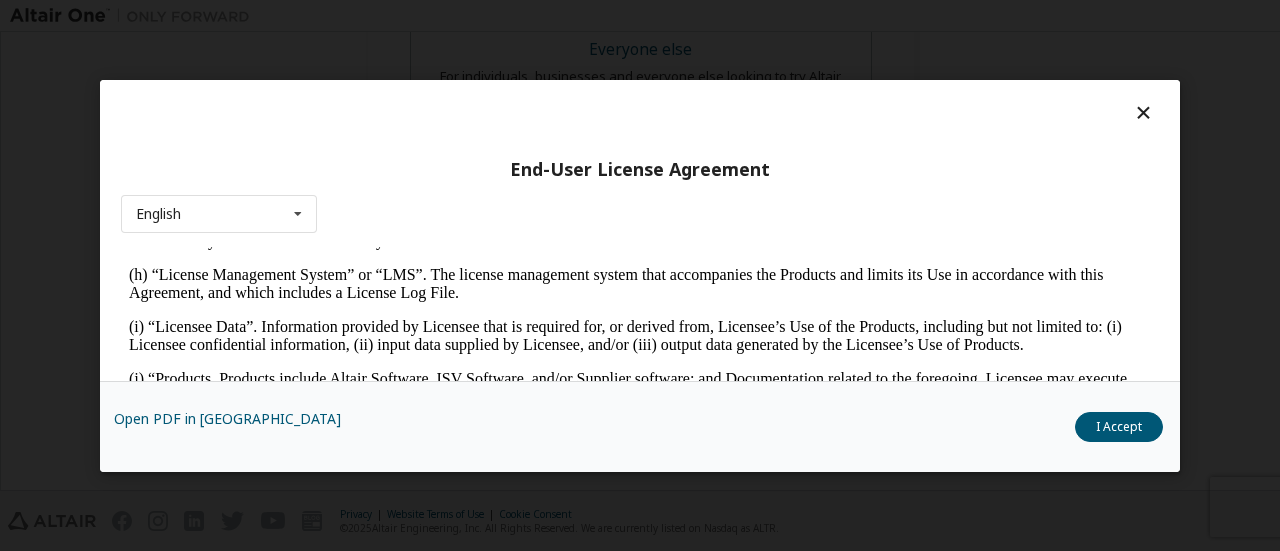 scroll, scrollTop: 1000, scrollLeft: 0, axis: vertical 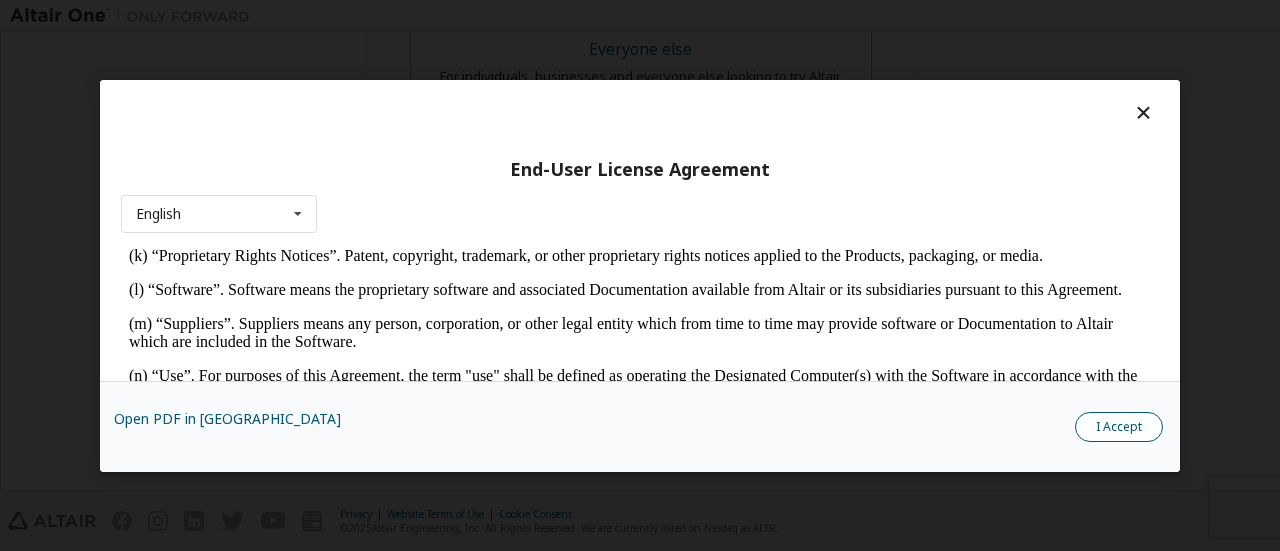 click on "I Accept" at bounding box center [1119, 426] 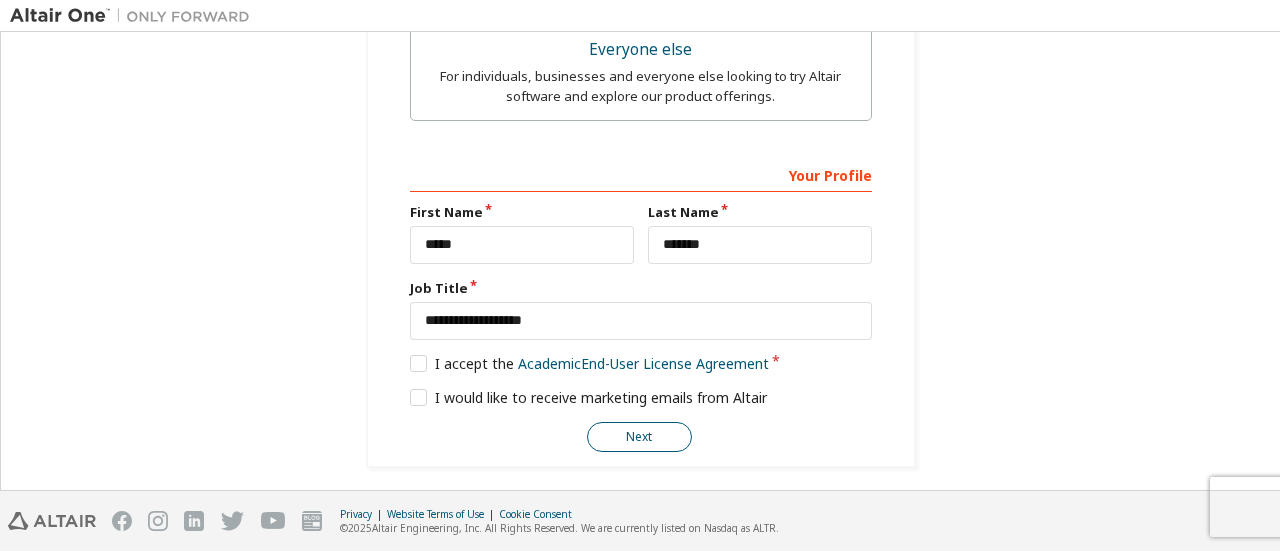 click on "Next" at bounding box center [639, 437] 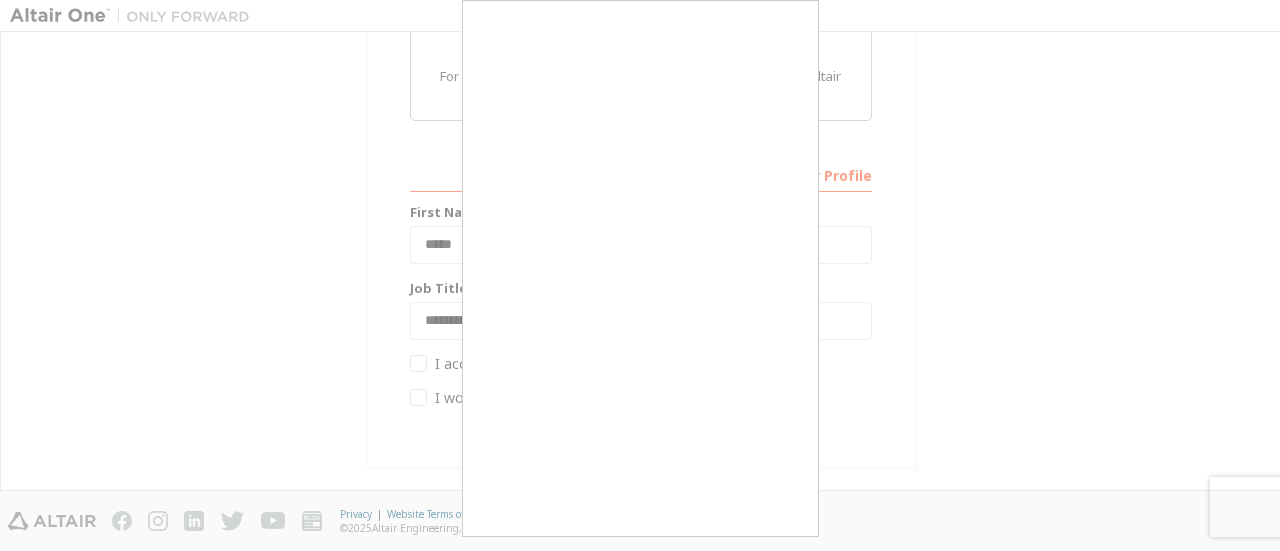 scroll, scrollTop: 16, scrollLeft: 0, axis: vertical 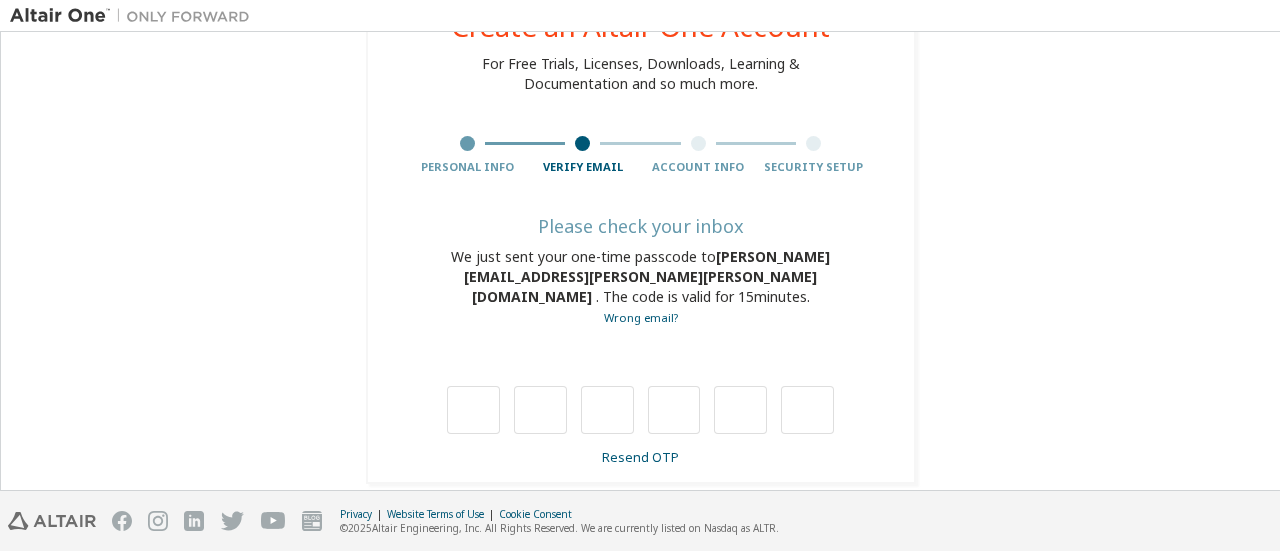 type on "*" 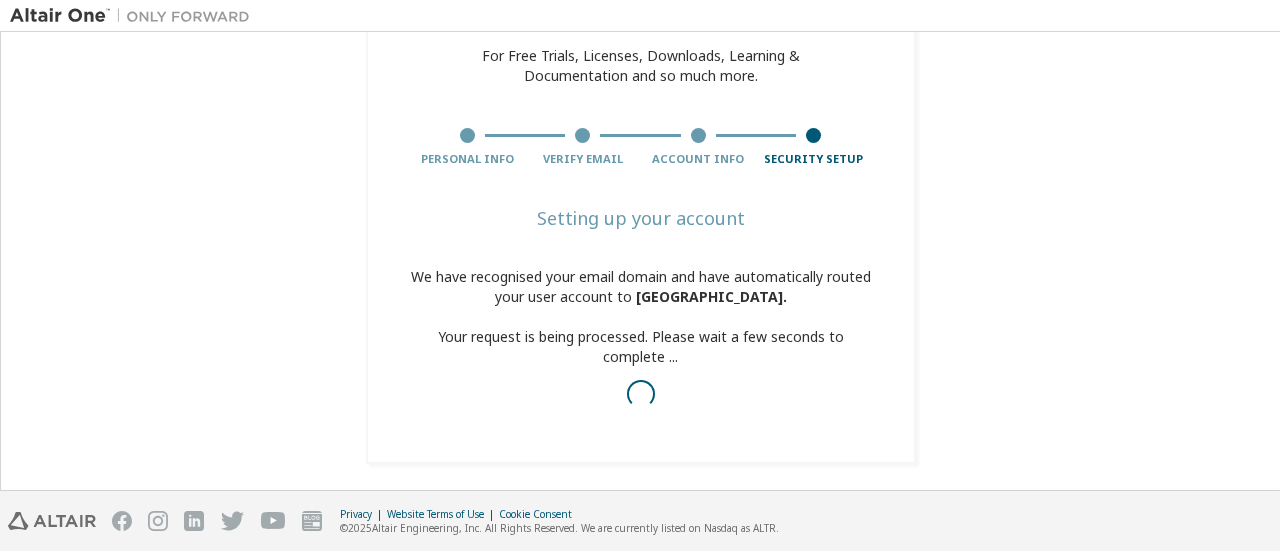 scroll, scrollTop: 102, scrollLeft: 0, axis: vertical 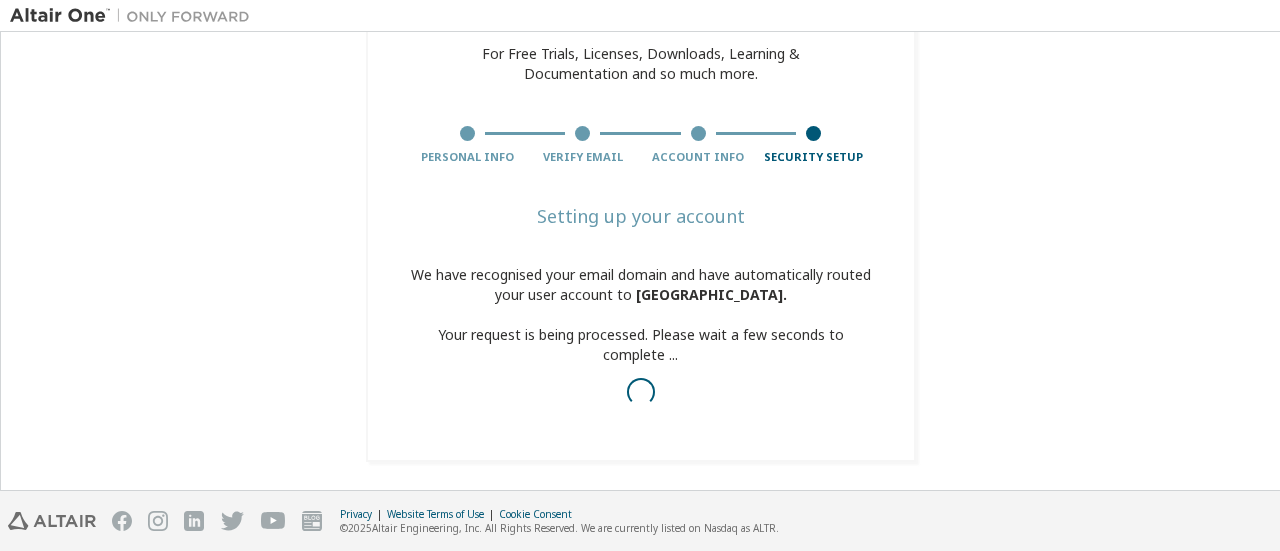 click on "Setting up your account We have recognised your email domain and have automatically routed your user account to   [GEOGRAPHIC_DATA] . Your request is being processed. Please wait a few seconds to complete ..." at bounding box center (641, 328) 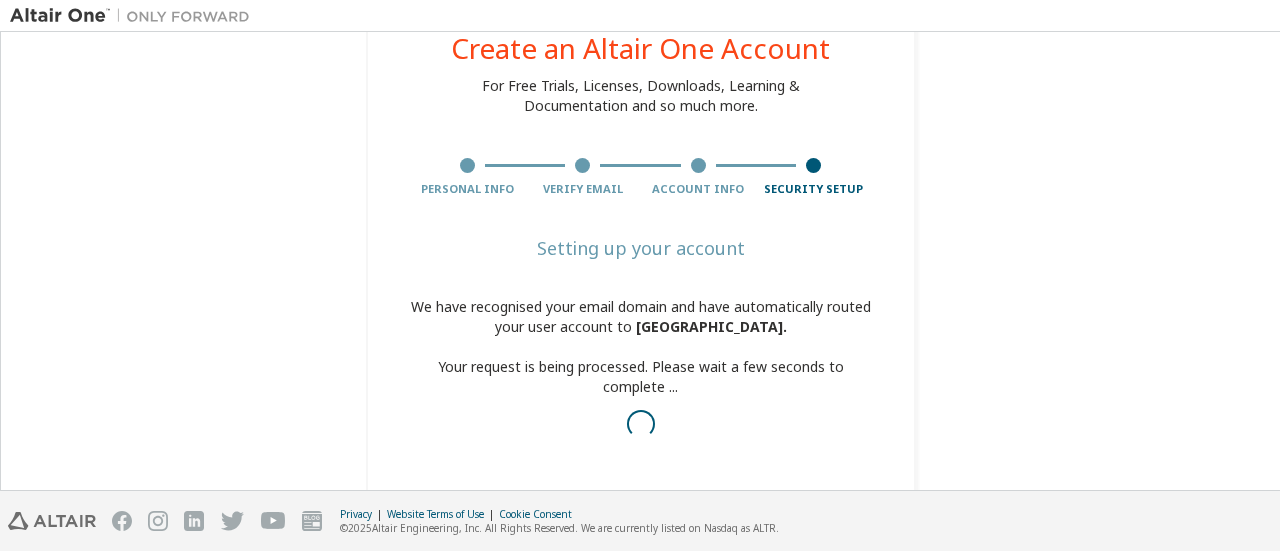 scroll, scrollTop: 102, scrollLeft: 0, axis: vertical 